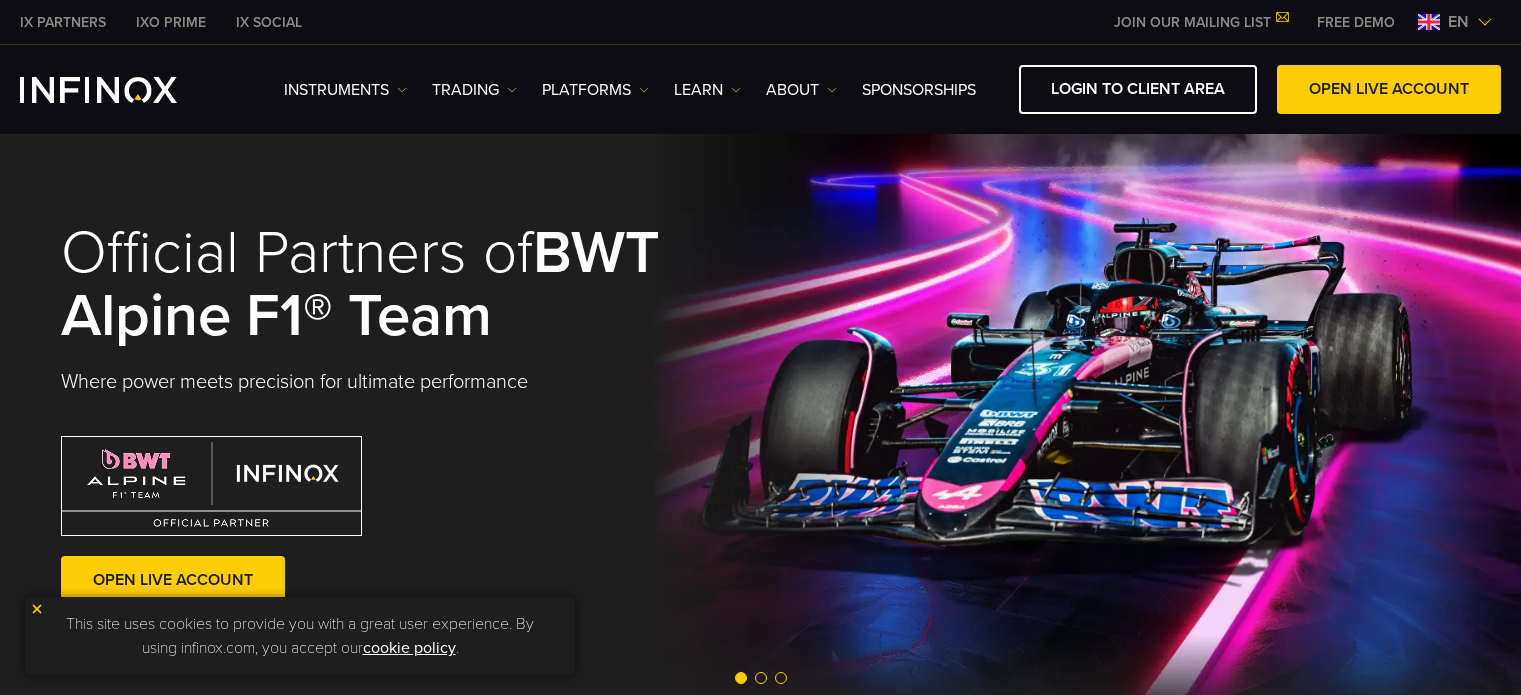 scroll, scrollTop: 0, scrollLeft: 0, axis: both 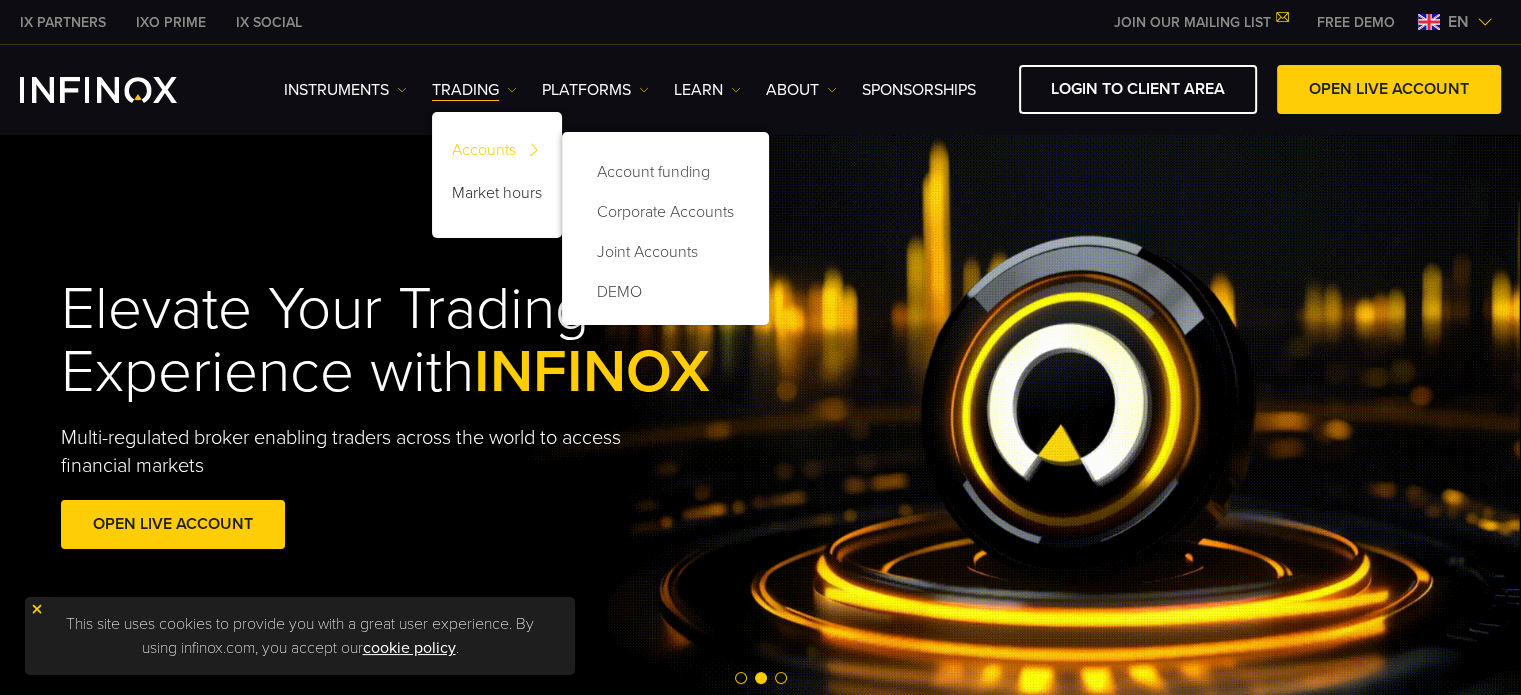 click on "Accounts" at bounding box center (497, 153) 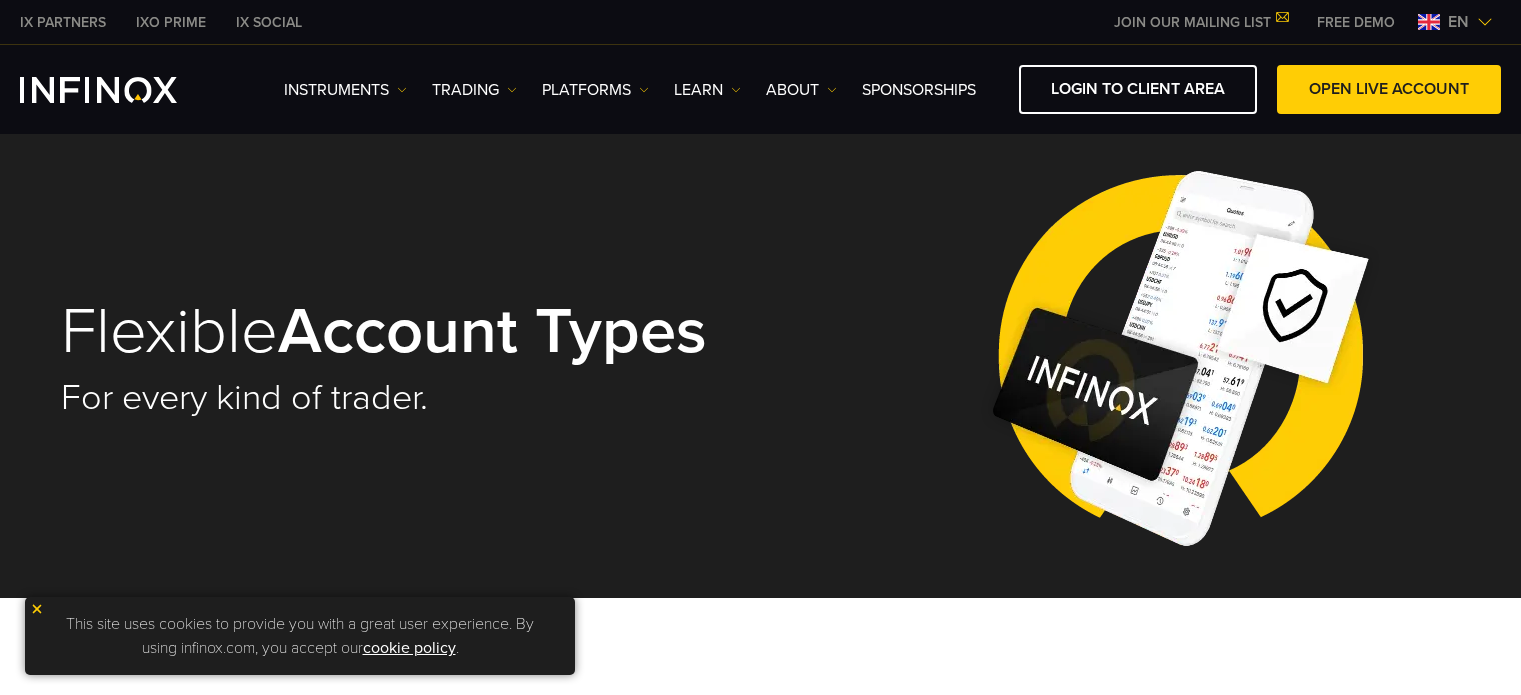 scroll, scrollTop: 0, scrollLeft: 0, axis: both 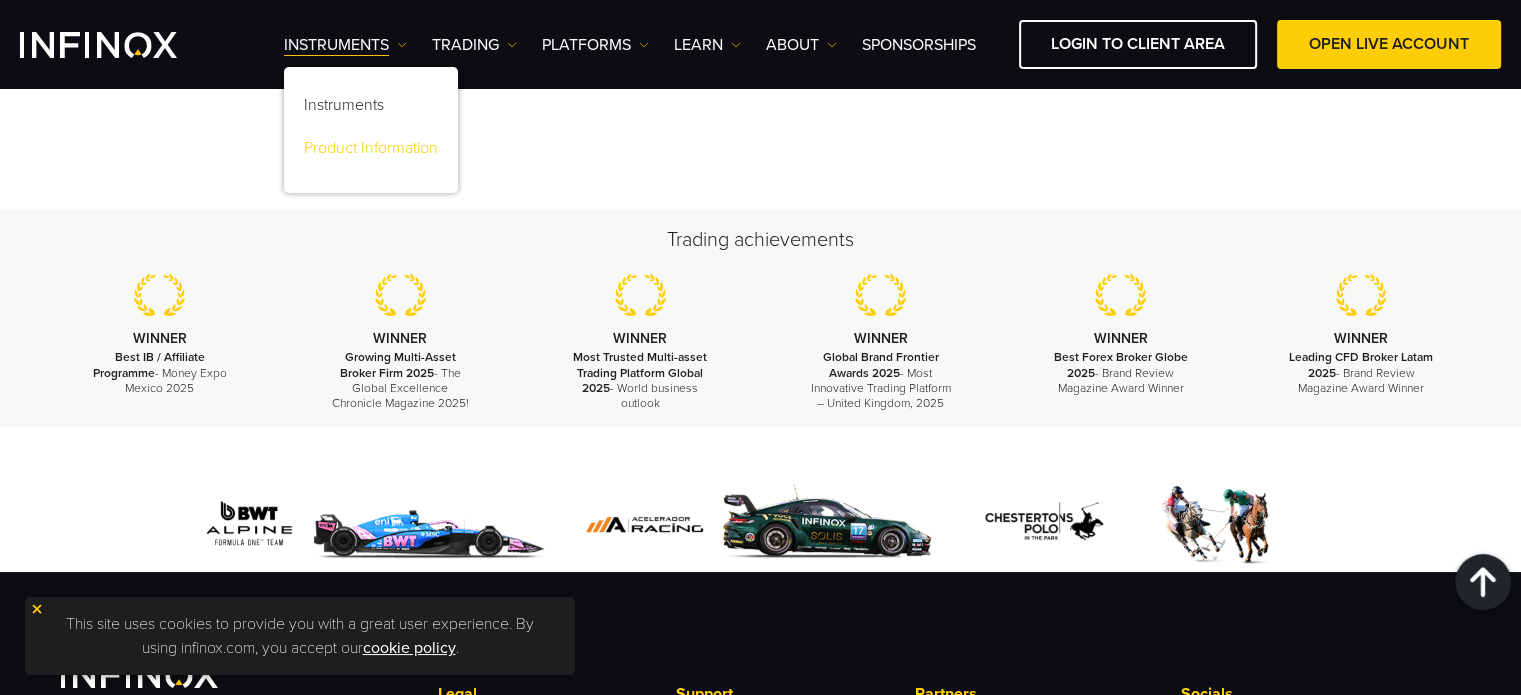 click on "Product Information" at bounding box center [371, 151] 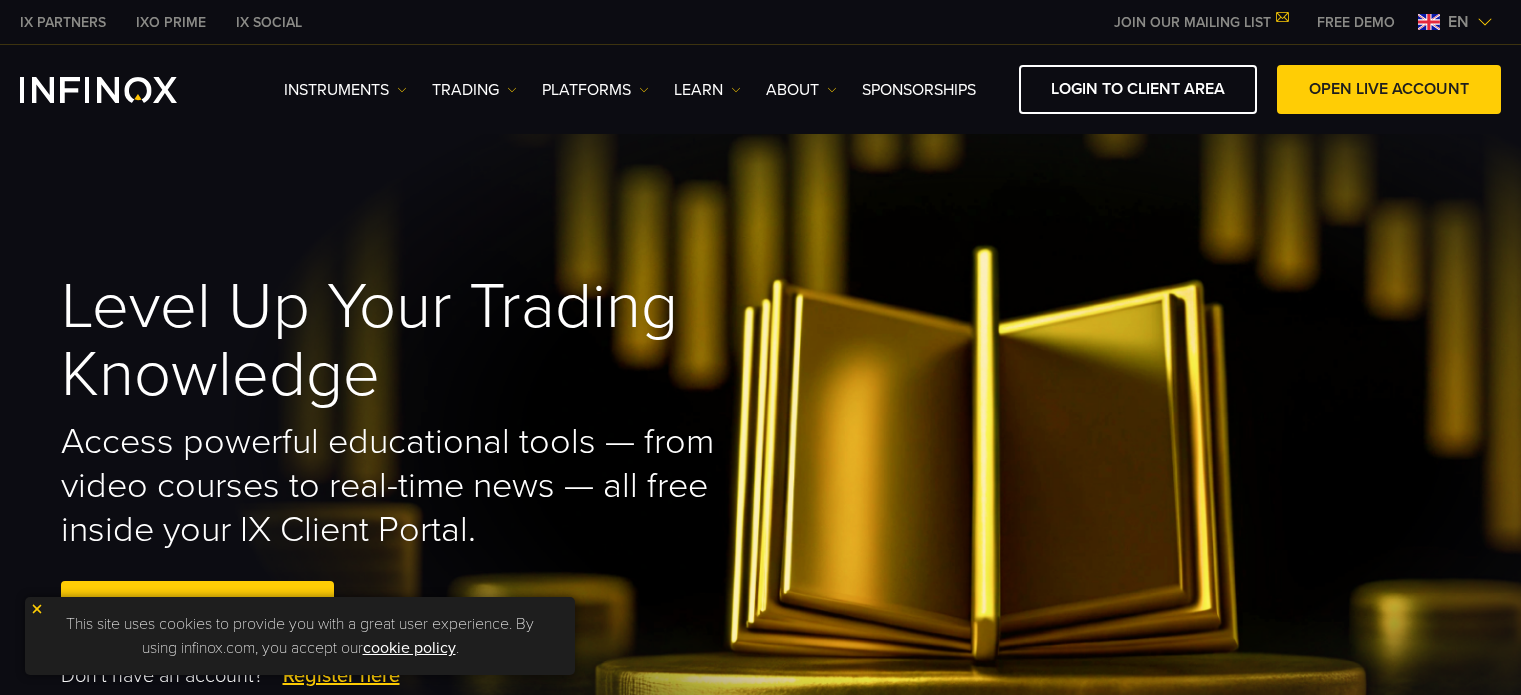 scroll, scrollTop: 0, scrollLeft: 0, axis: both 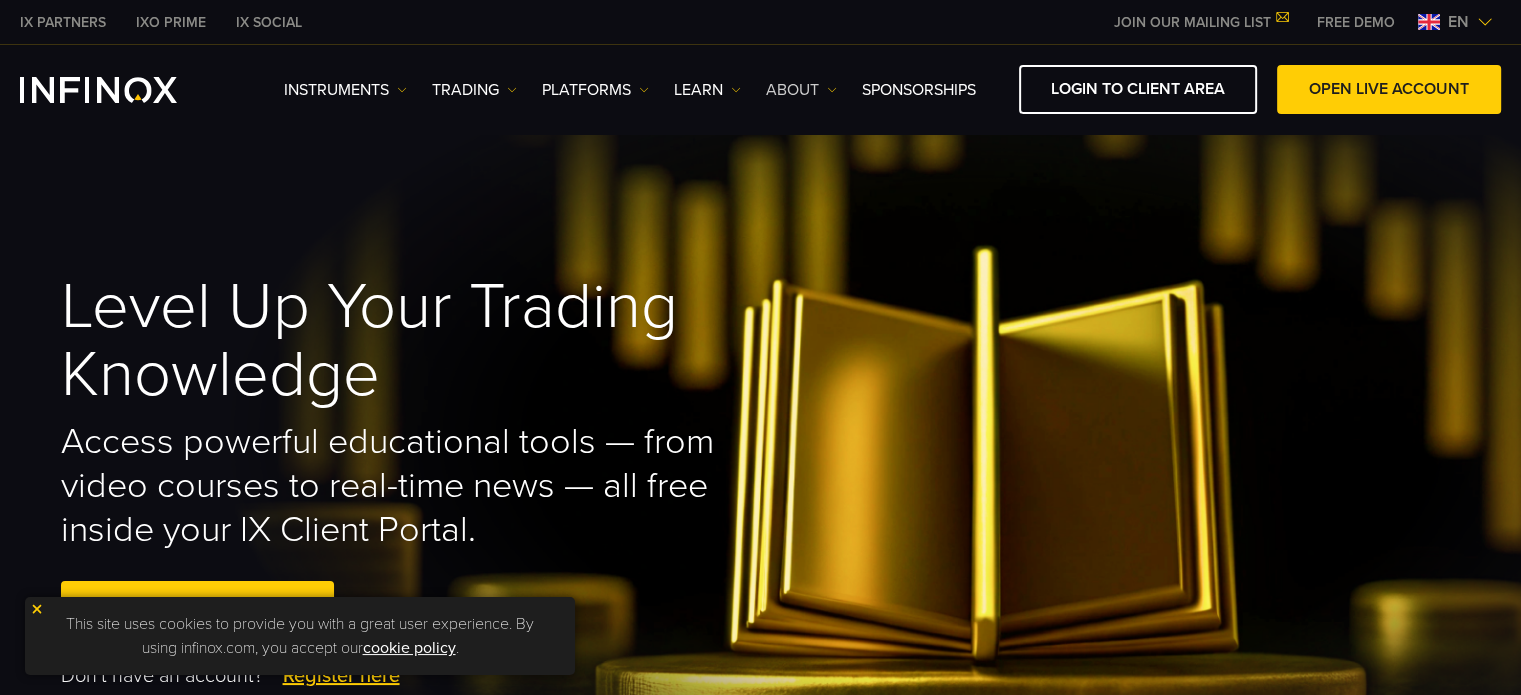 drag, startPoint x: 0, startPoint y: 0, endPoint x: 828, endPoint y: 91, distance: 832.9856 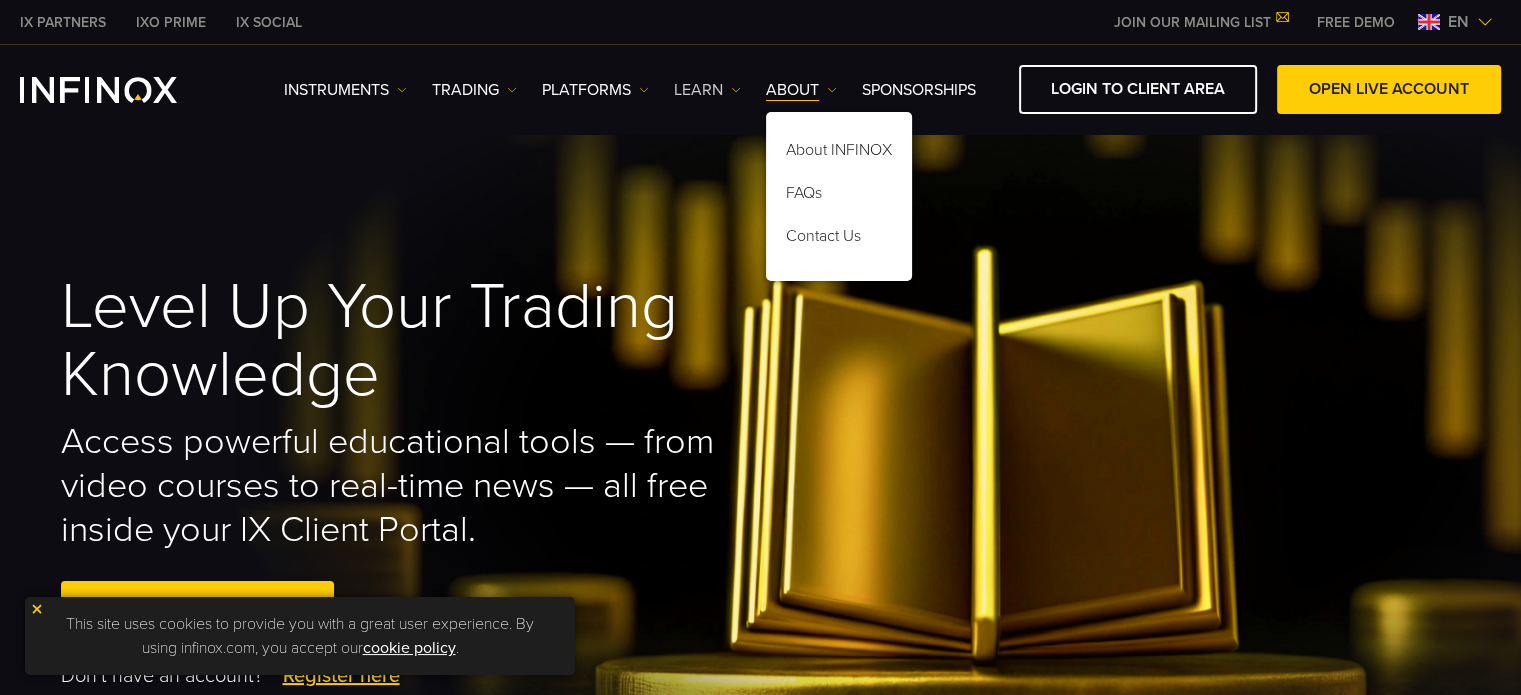 click at bounding box center (736, 90) 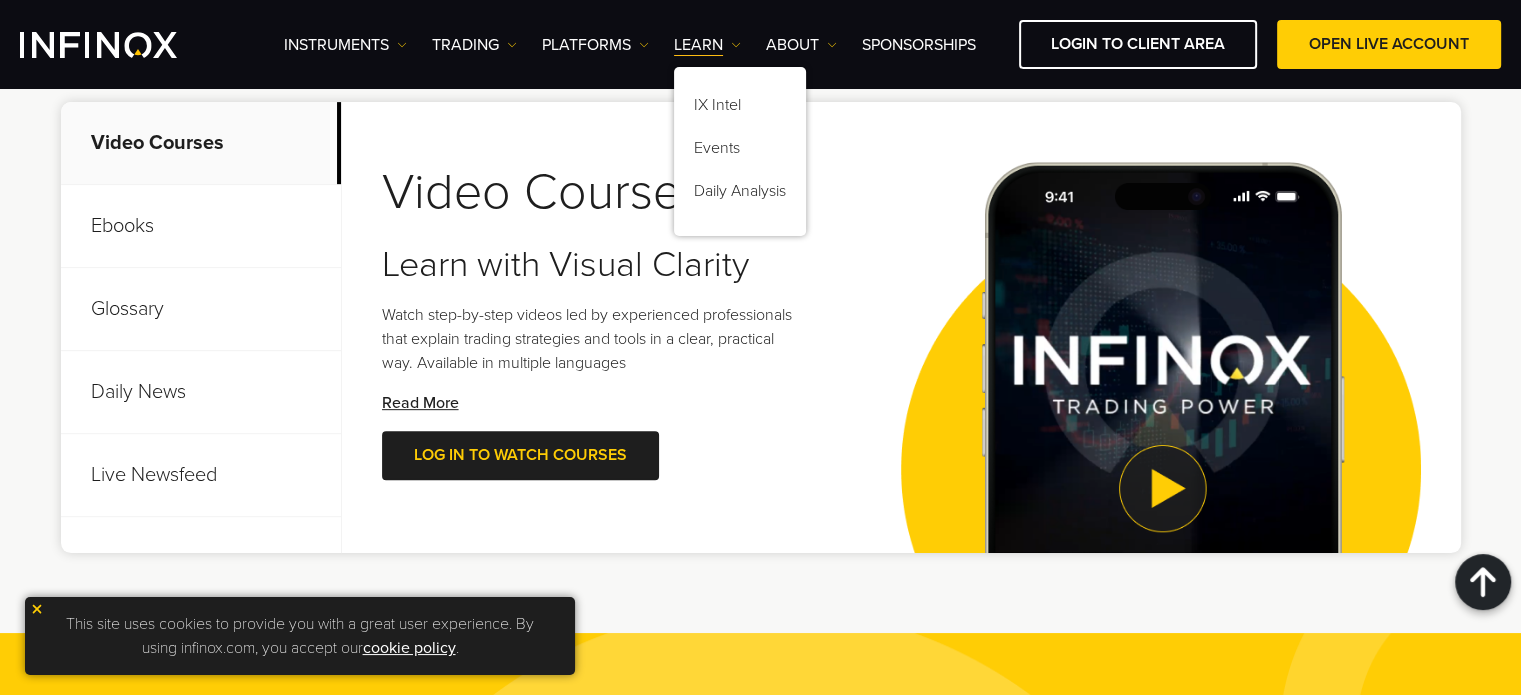 scroll, scrollTop: 812, scrollLeft: 0, axis: vertical 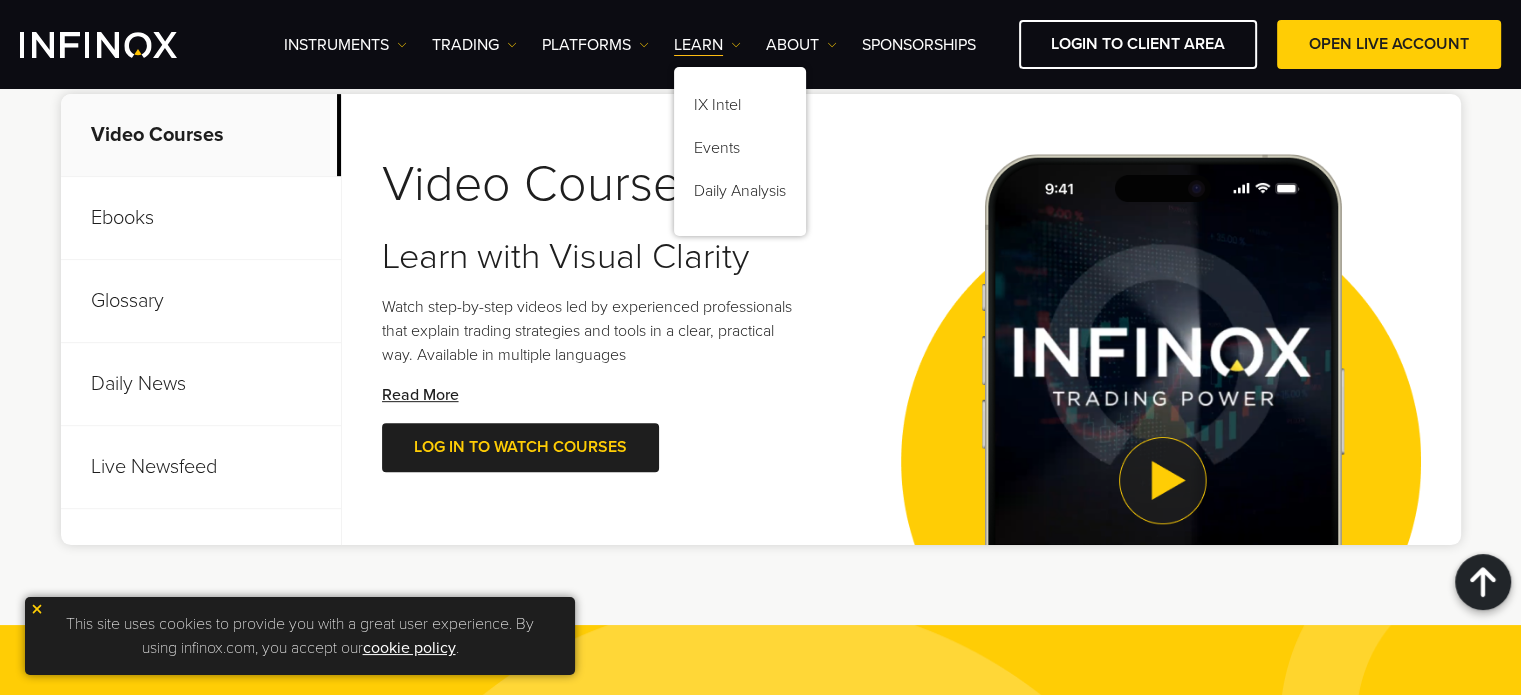 click on "Ebooks" at bounding box center [201, 218] 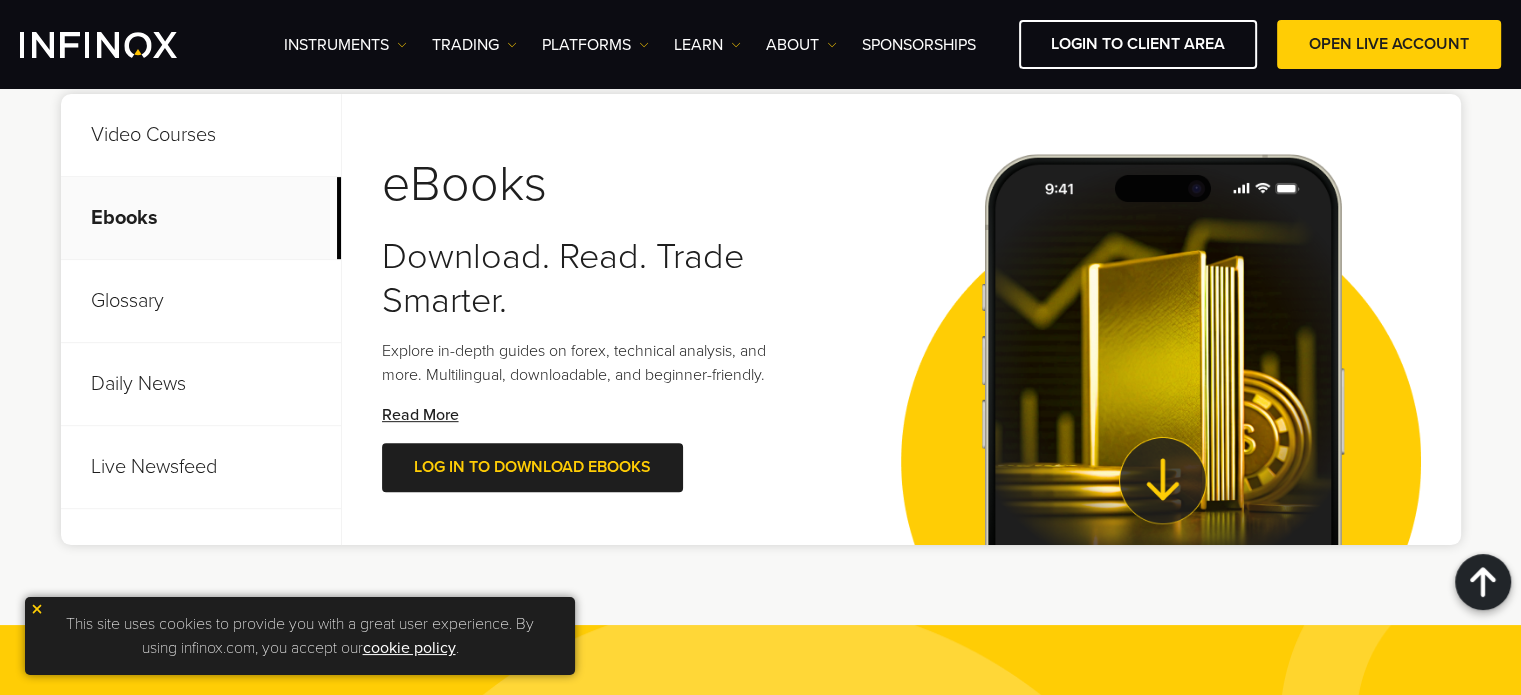 click on "Glossary" at bounding box center (201, 301) 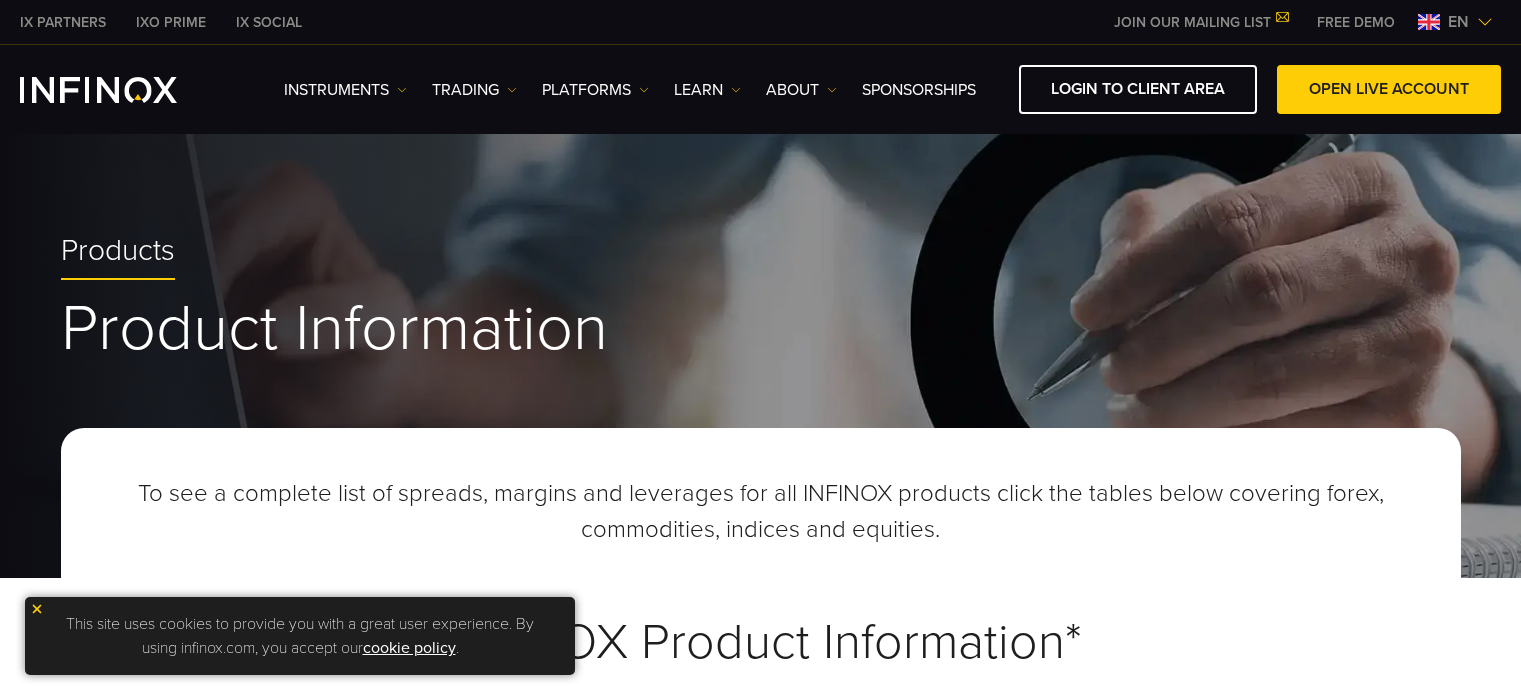 scroll, scrollTop: 0, scrollLeft: 0, axis: both 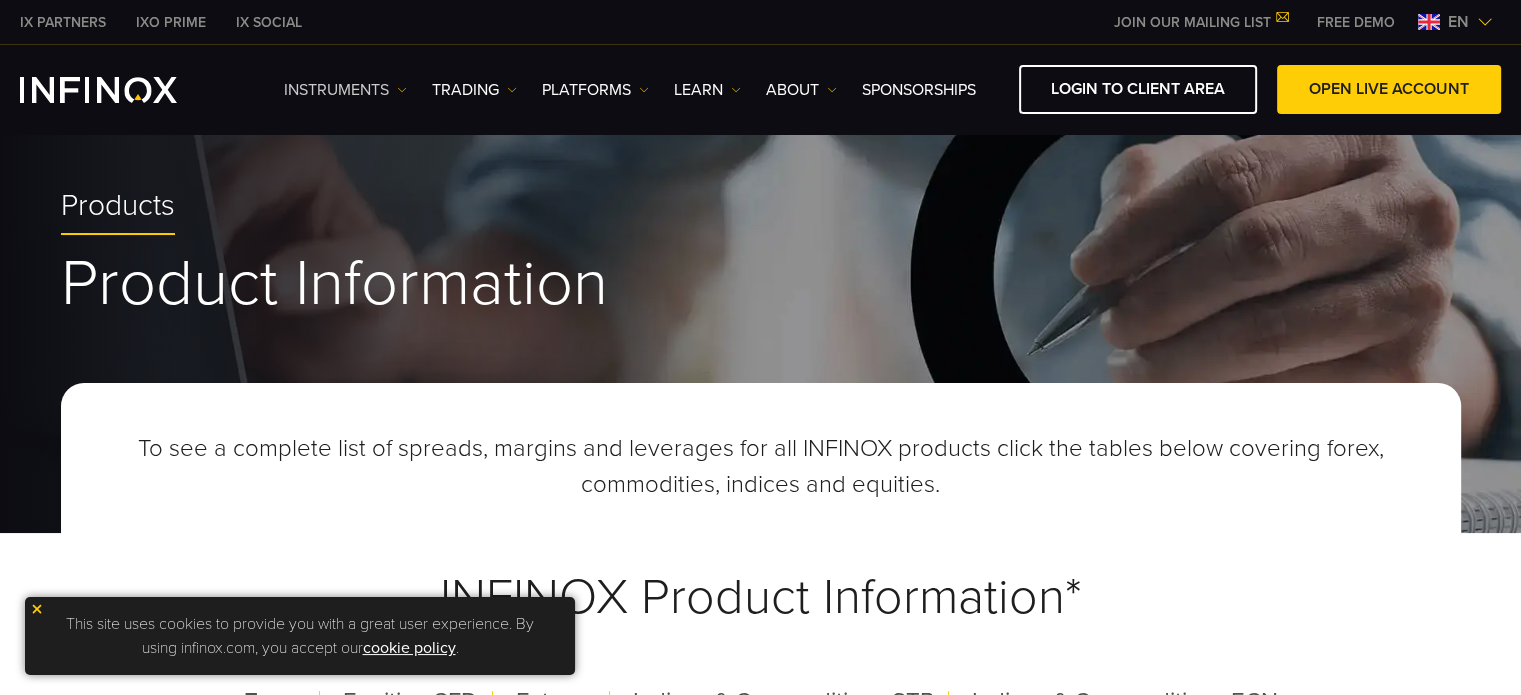 click on "Instruments" at bounding box center (345, 90) 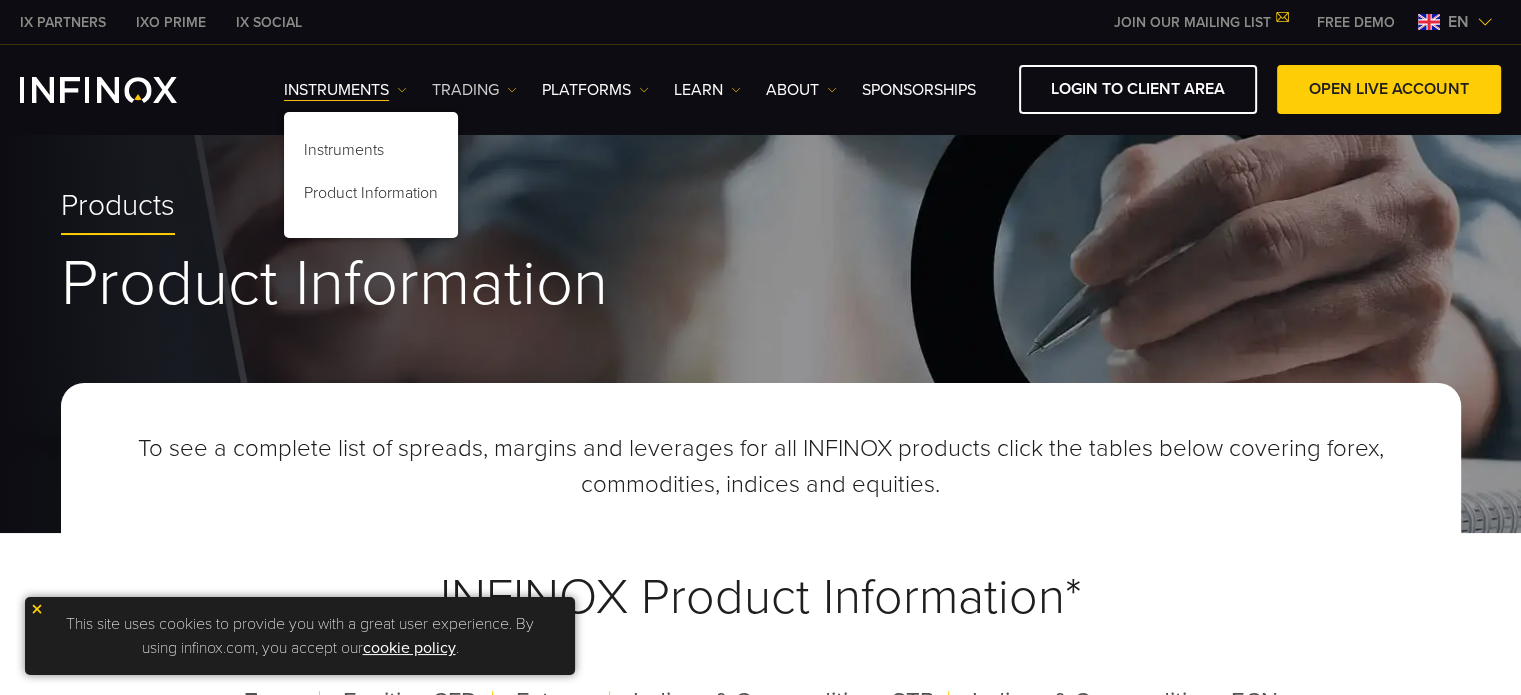 click on "TRADING" at bounding box center [474, 90] 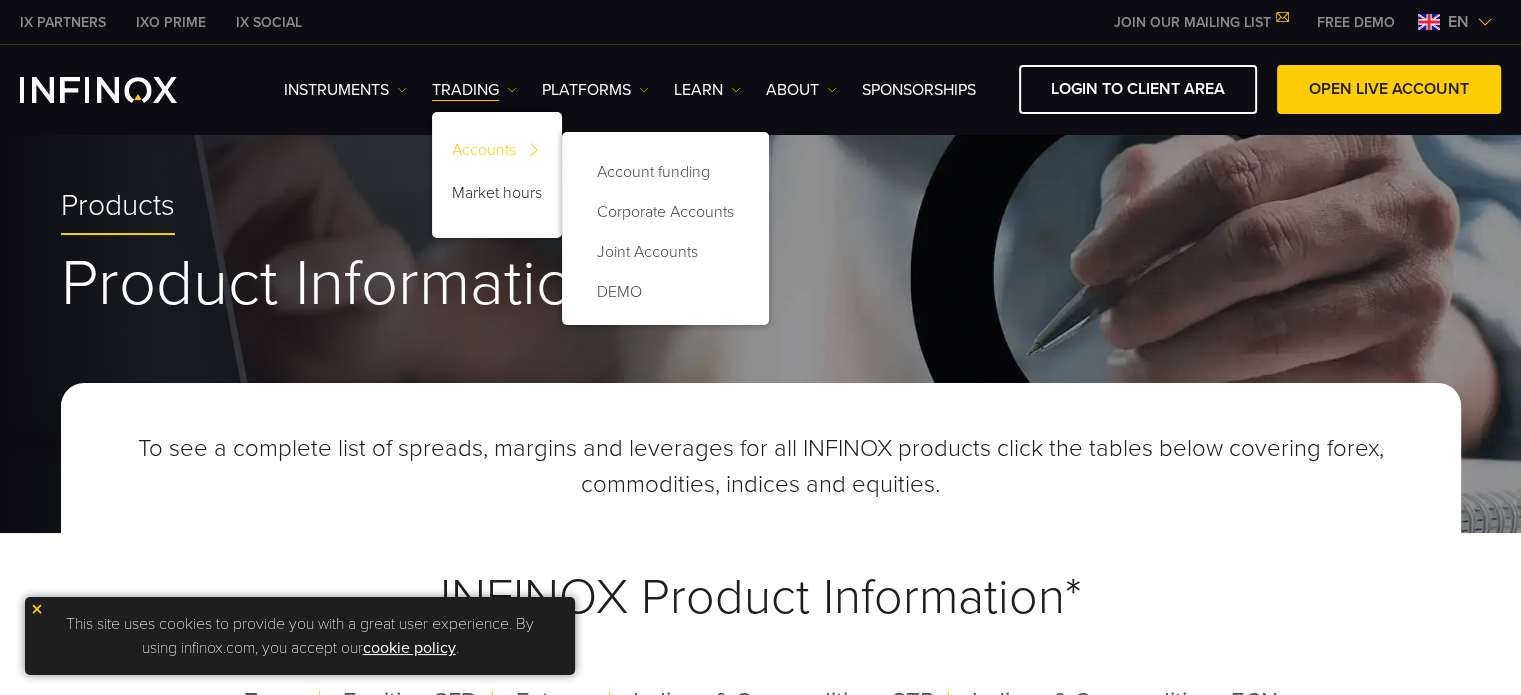 click on "Accounts" at bounding box center (497, 153) 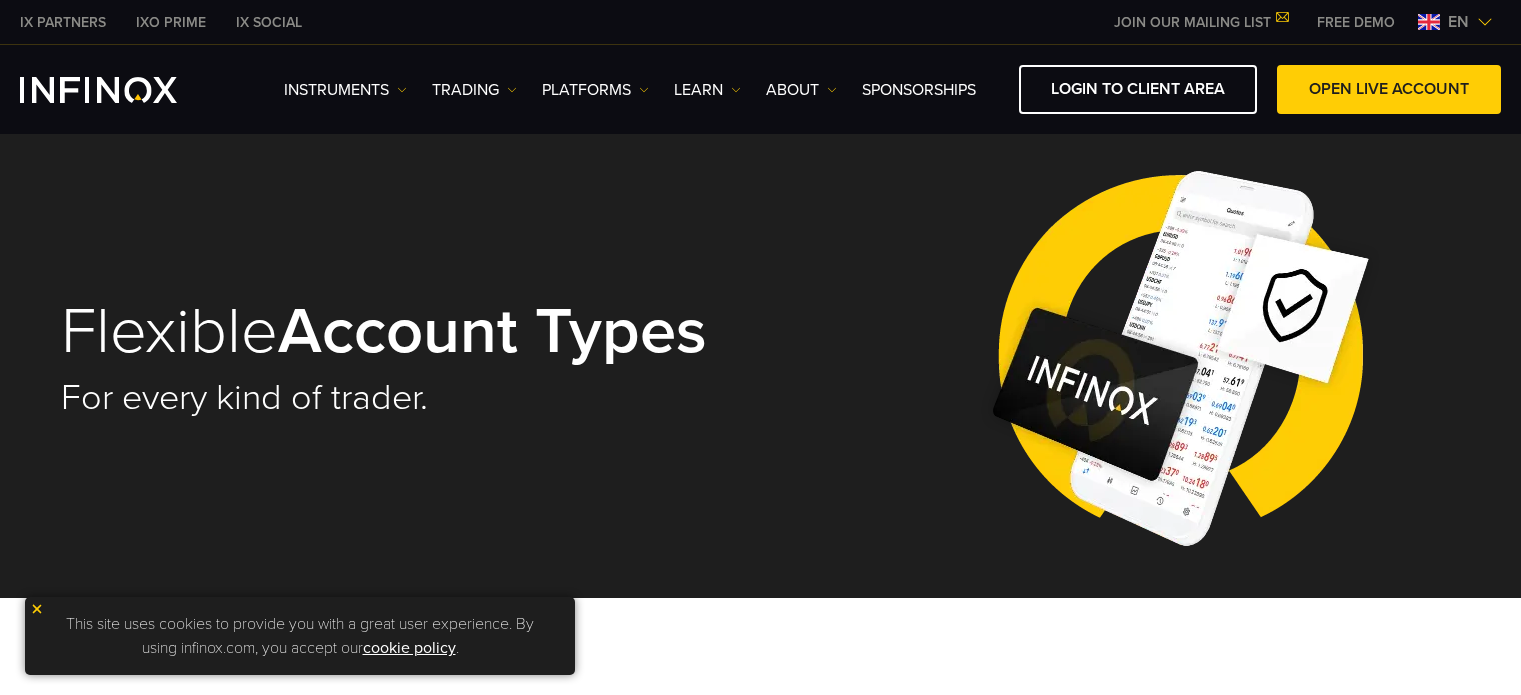 scroll, scrollTop: 0, scrollLeft: 0, axis: both 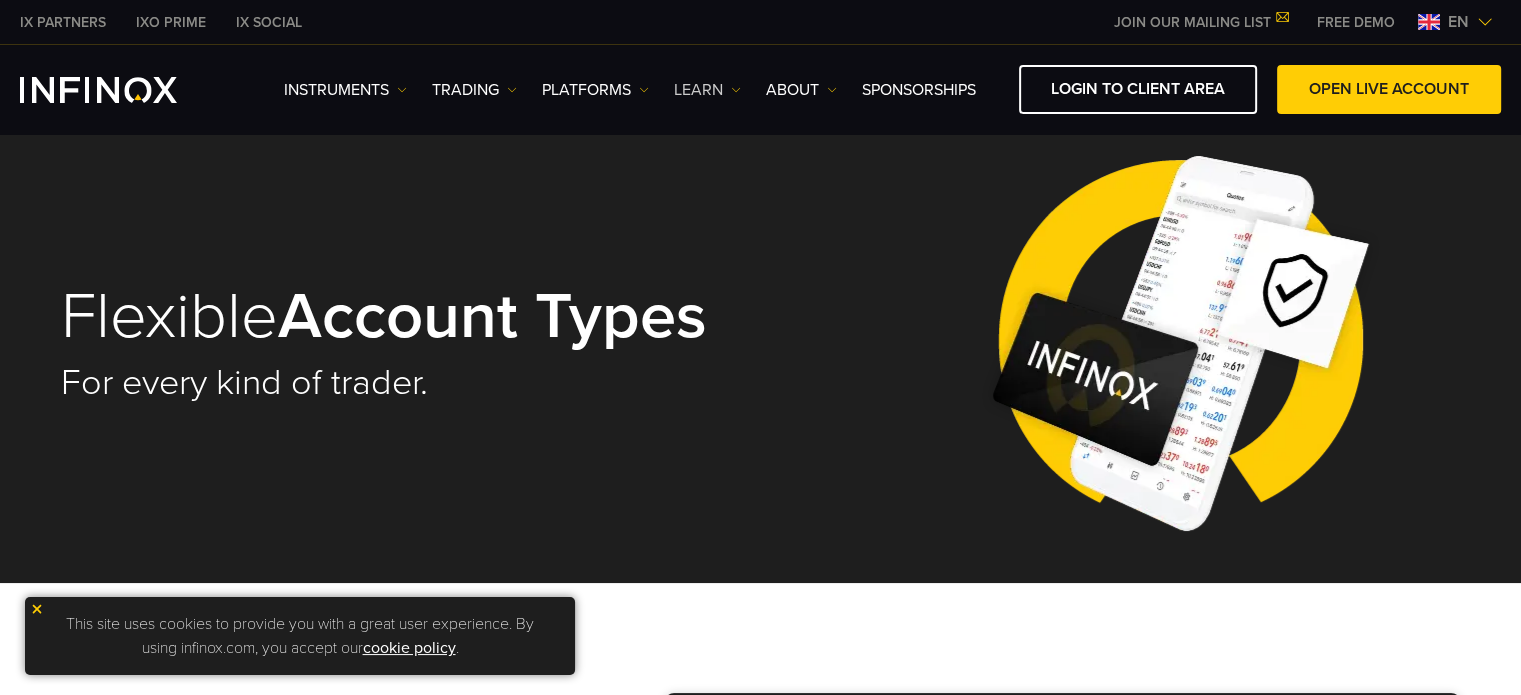 click at bounding box center (736, 90) 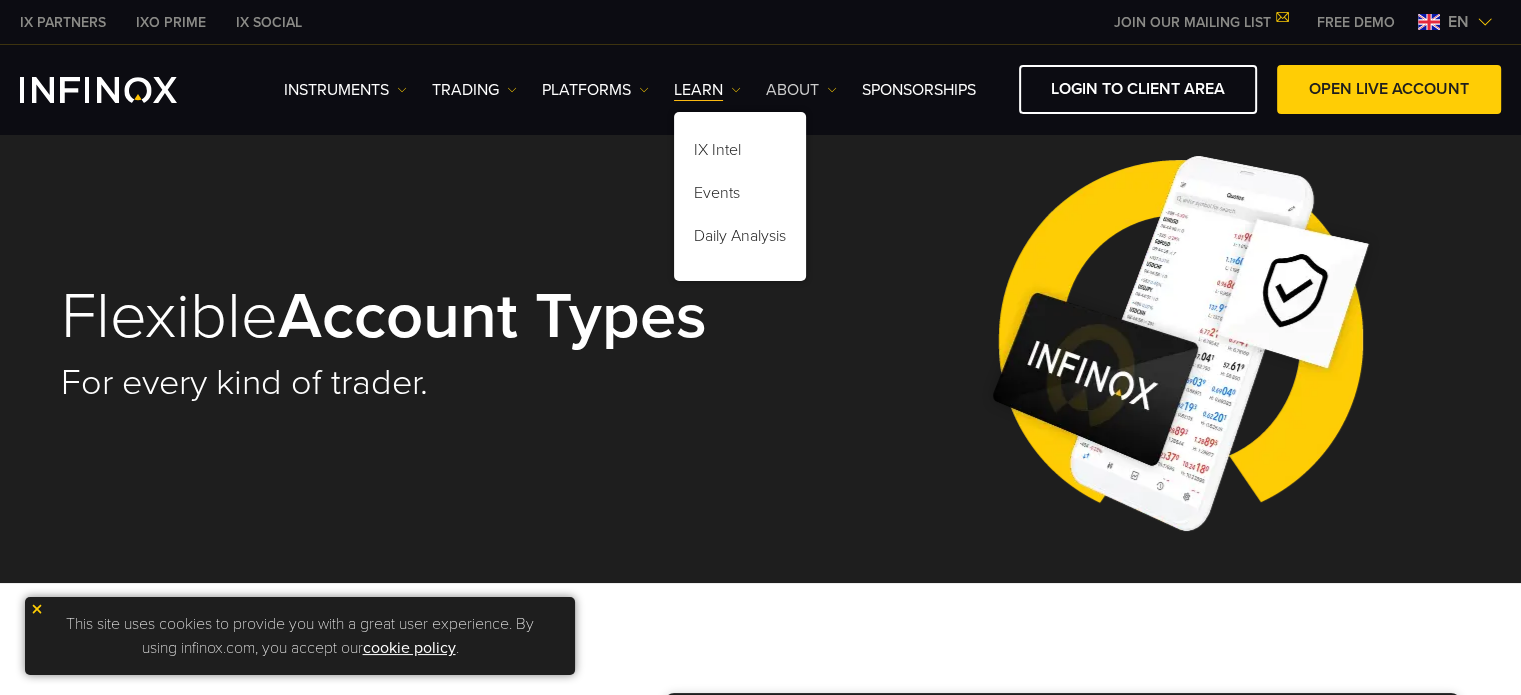 click on "ABOUT" at bounding box center (801, 90) 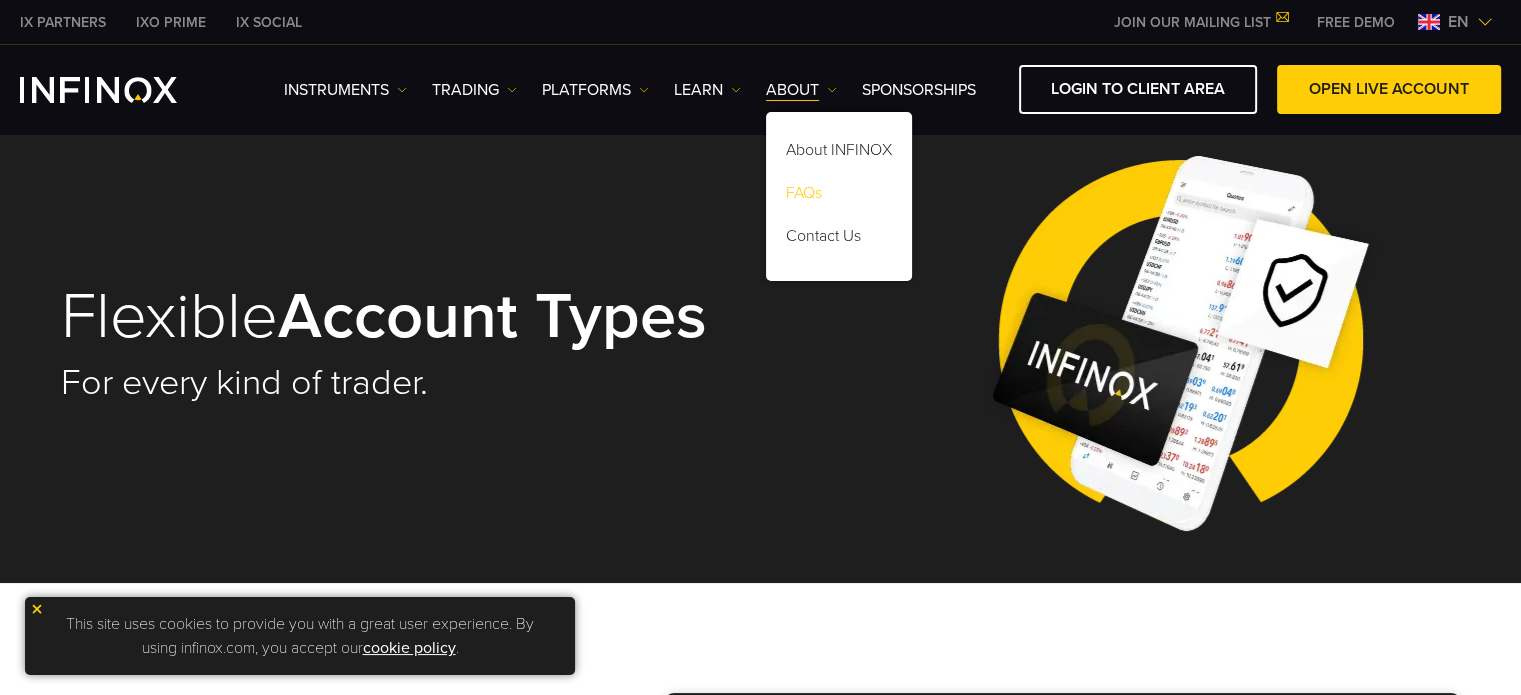 click on "FAQs" at bounding box center [839, 196] 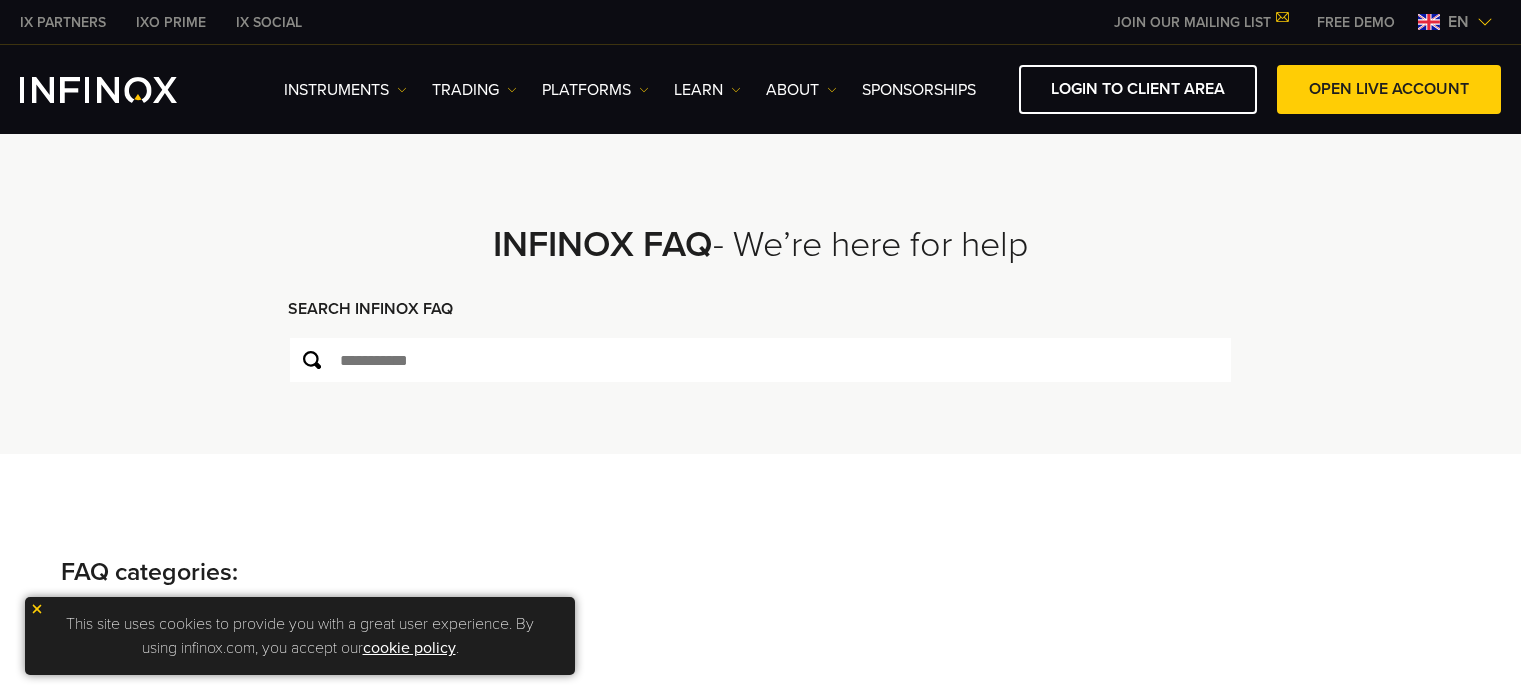 scroll, scrollTop: 0, scrollLeft: 0, axis: both 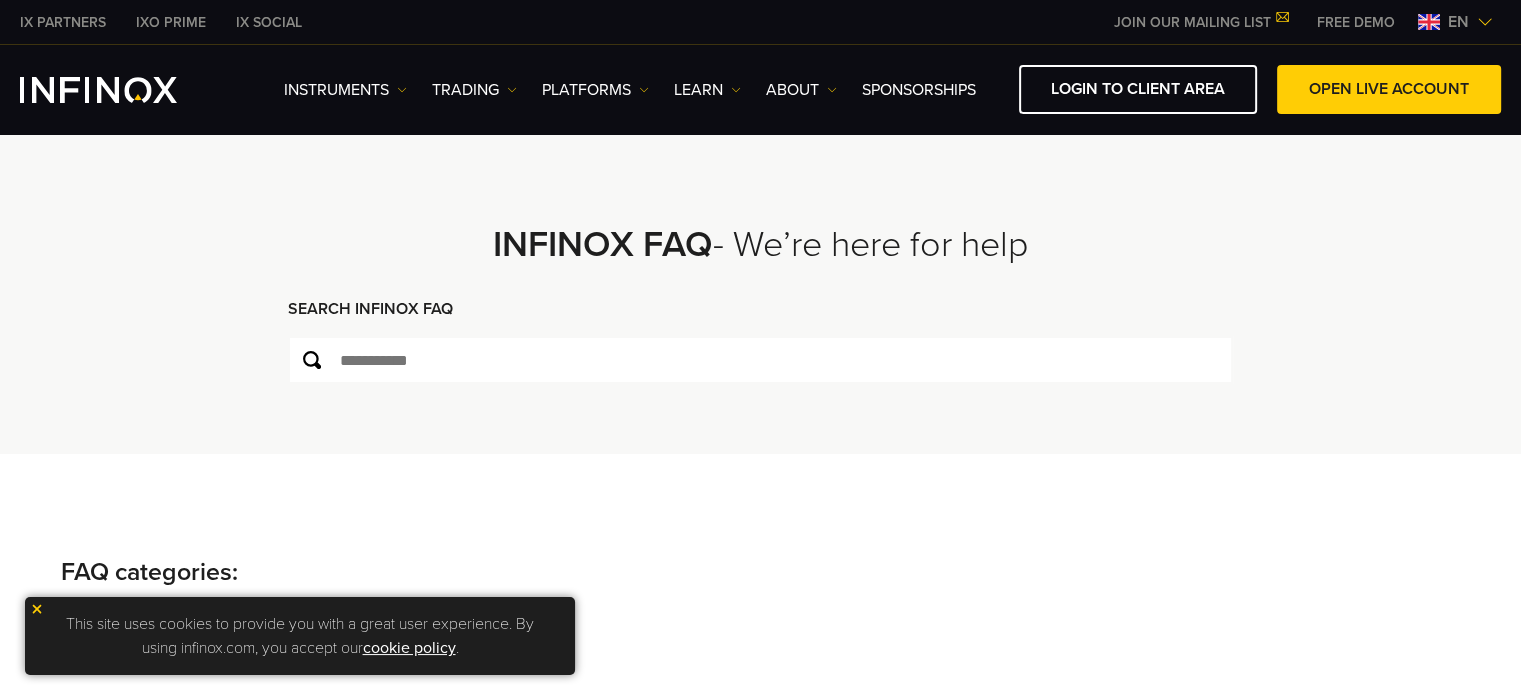click at bounding box center (37, 609) 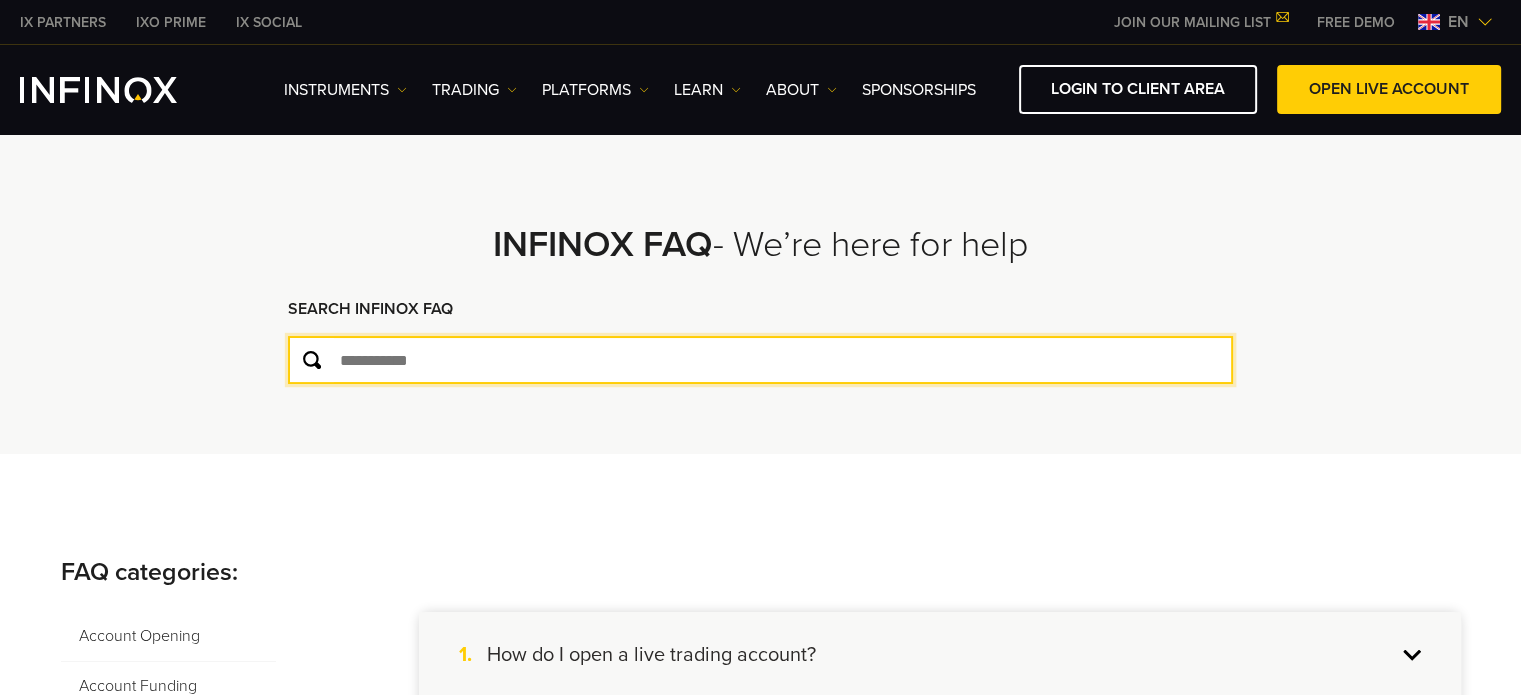 click at bounding box center (760, 360) 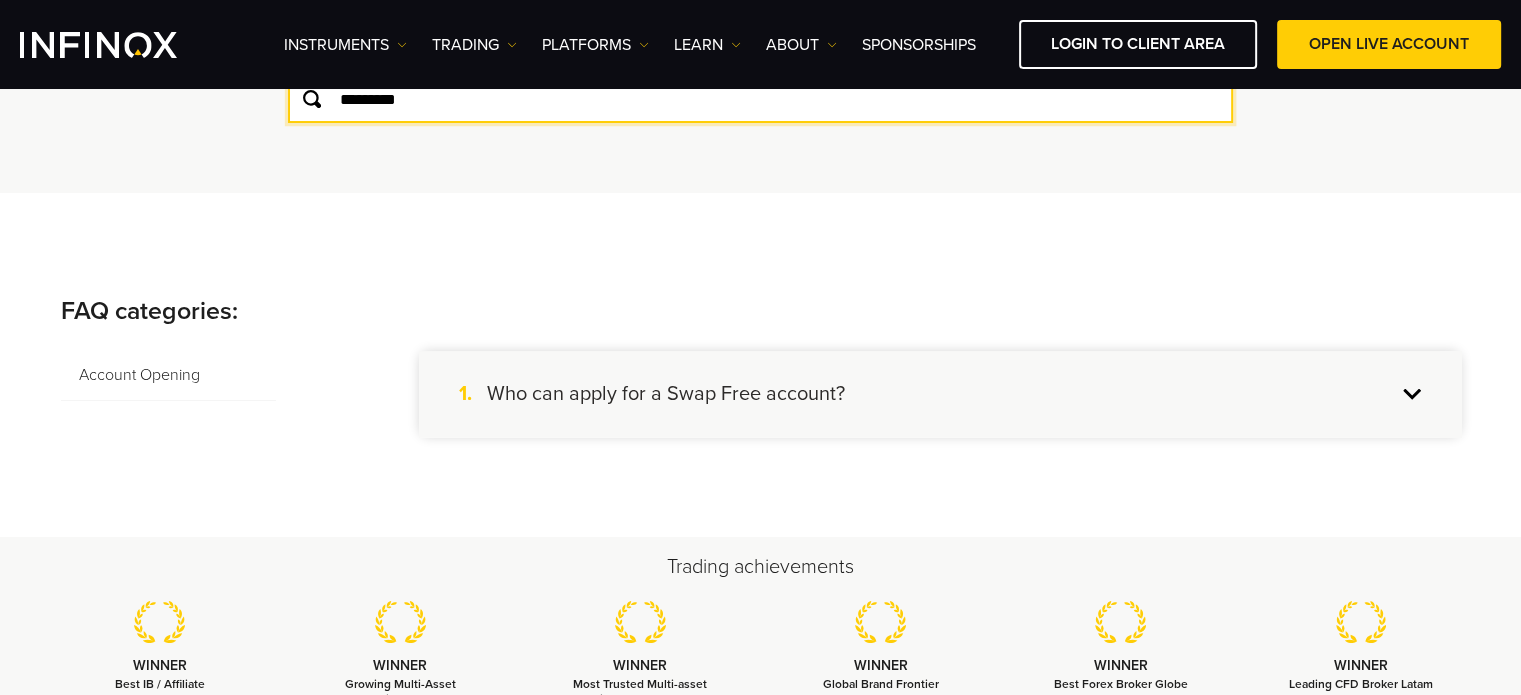 scroll, scrollTop: 252, scrollLeft: 0, axis: vertical 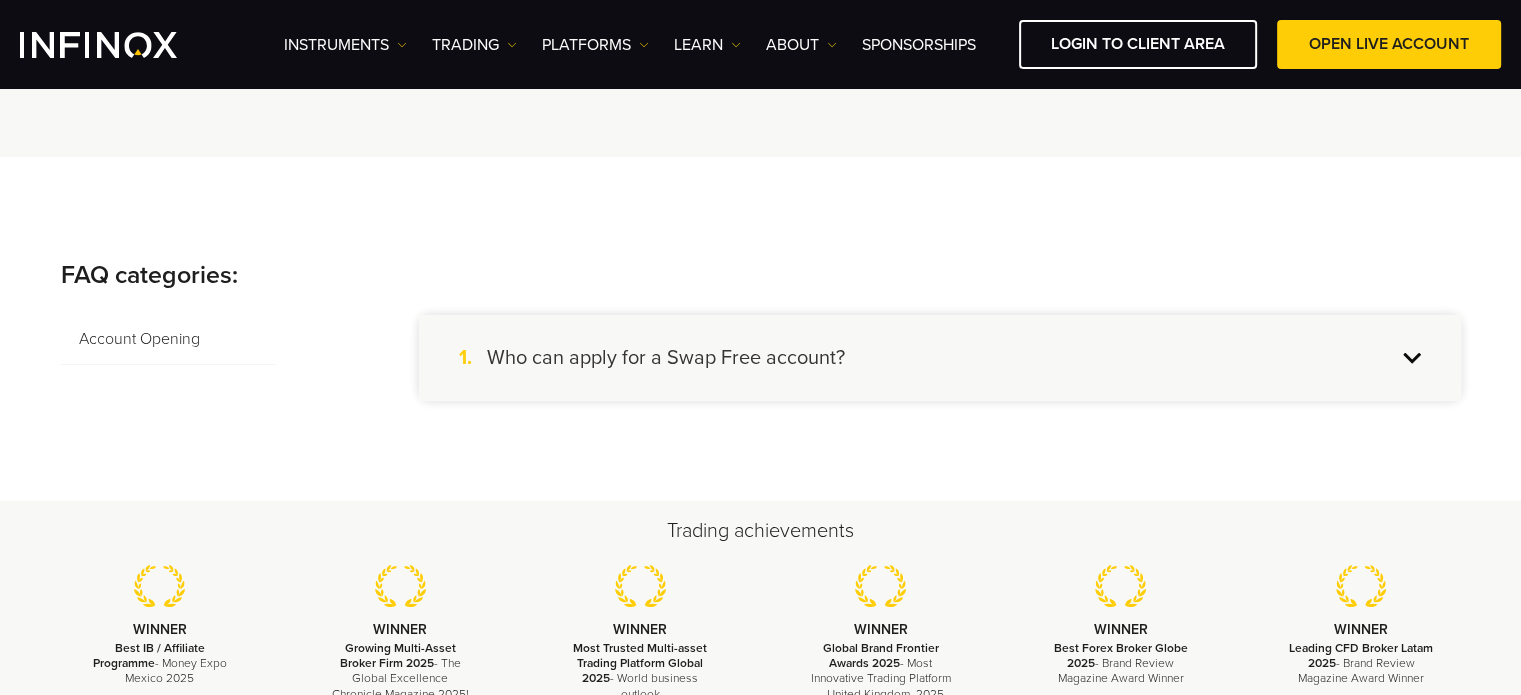 click on "1. Who can apply for a Swap Free account?" at bounding box center [940, 358] 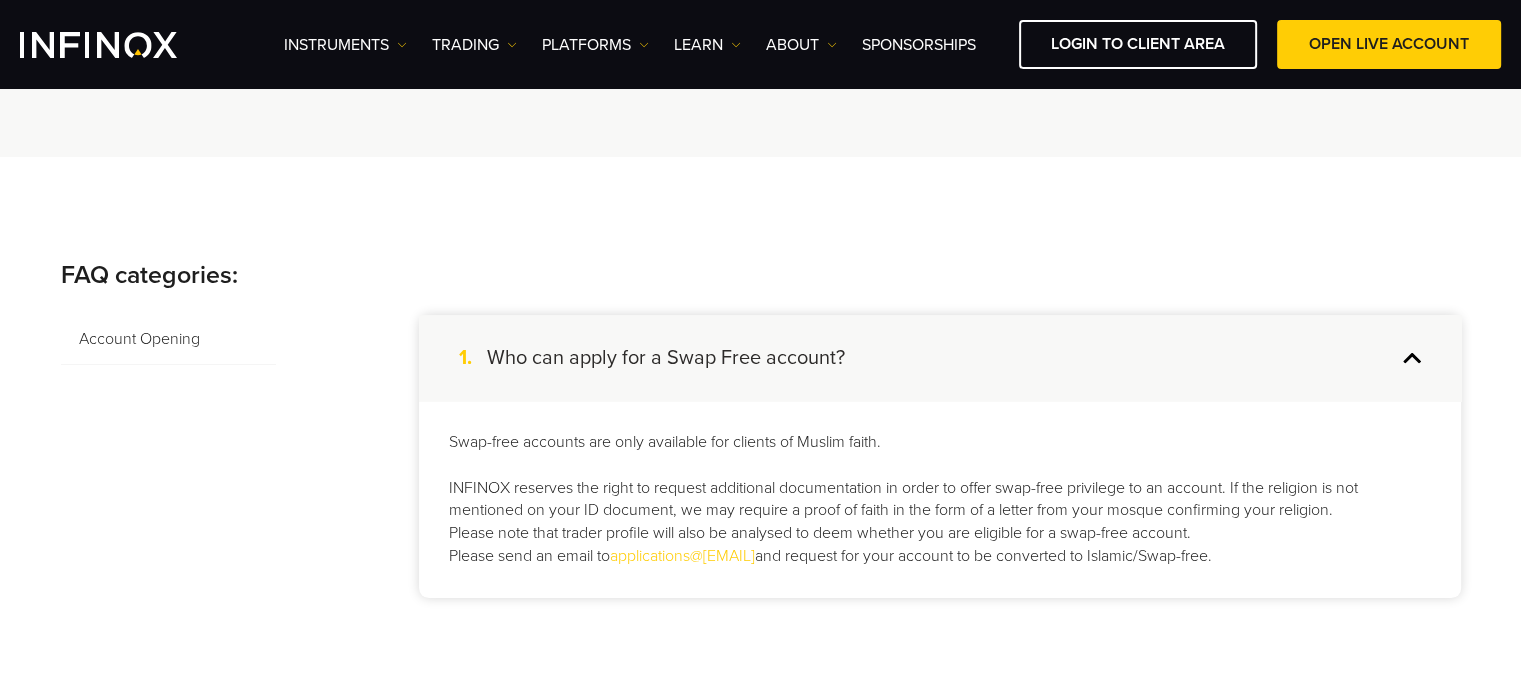 scroll, scrollTop: 0, scrollLeft: 0, axis: both 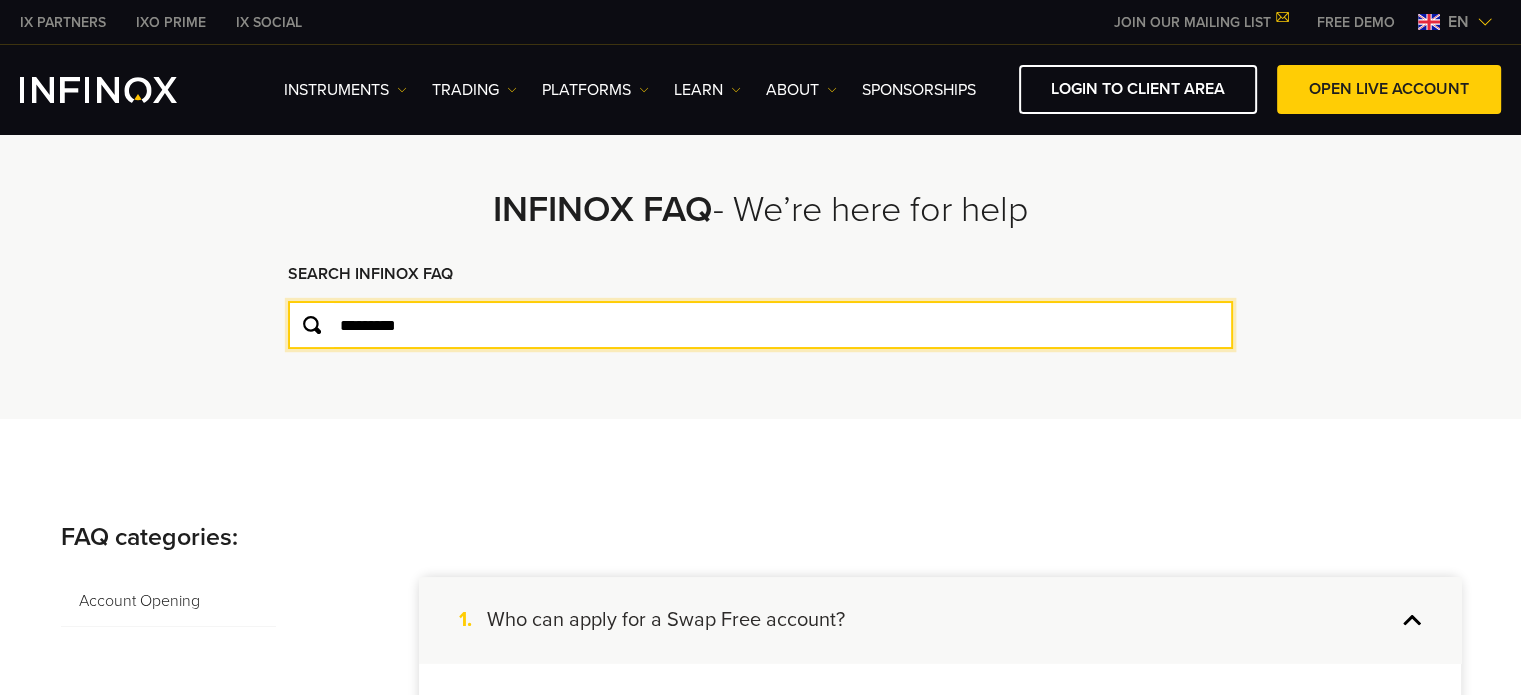 click on "*********" at bounding box center [760, 325] 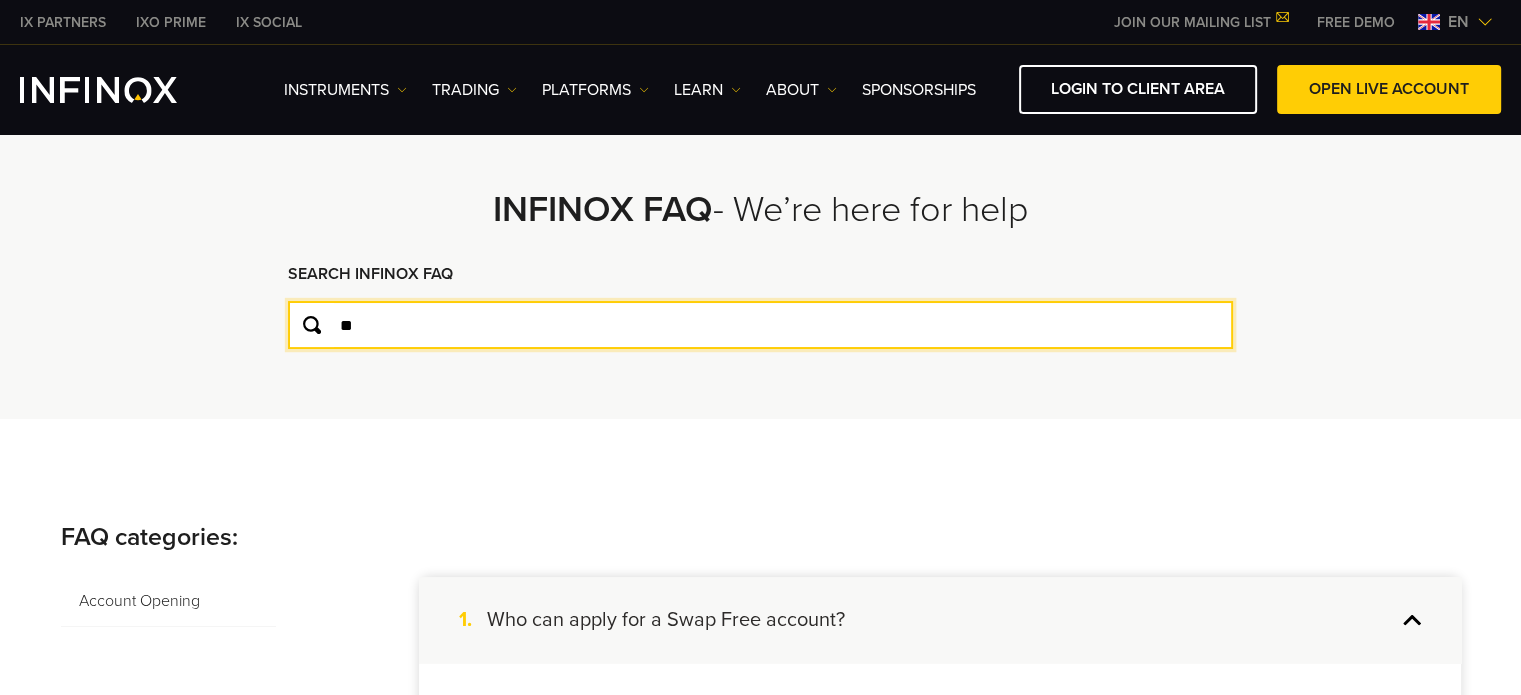 type on "*" 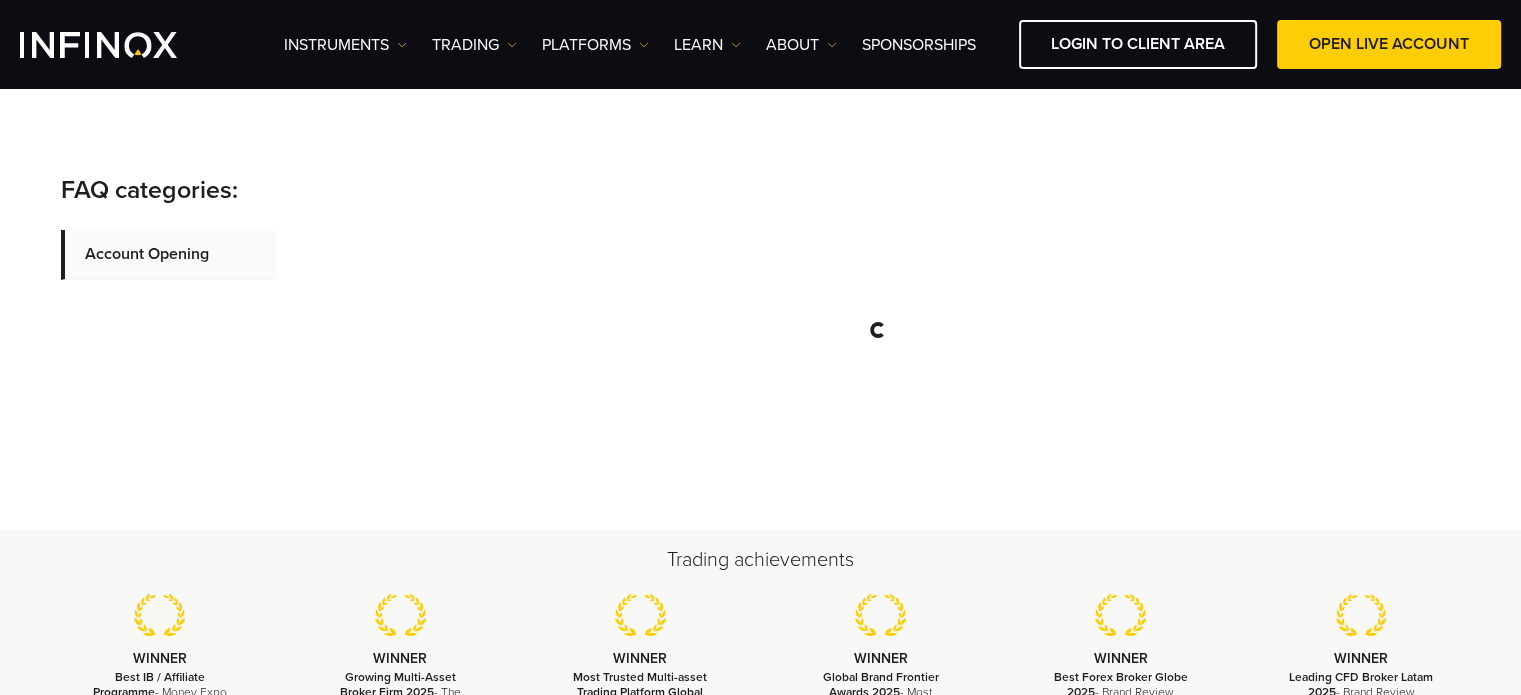 scroll, scrollTop: 379, scrollLeft: 0, axis: vertical 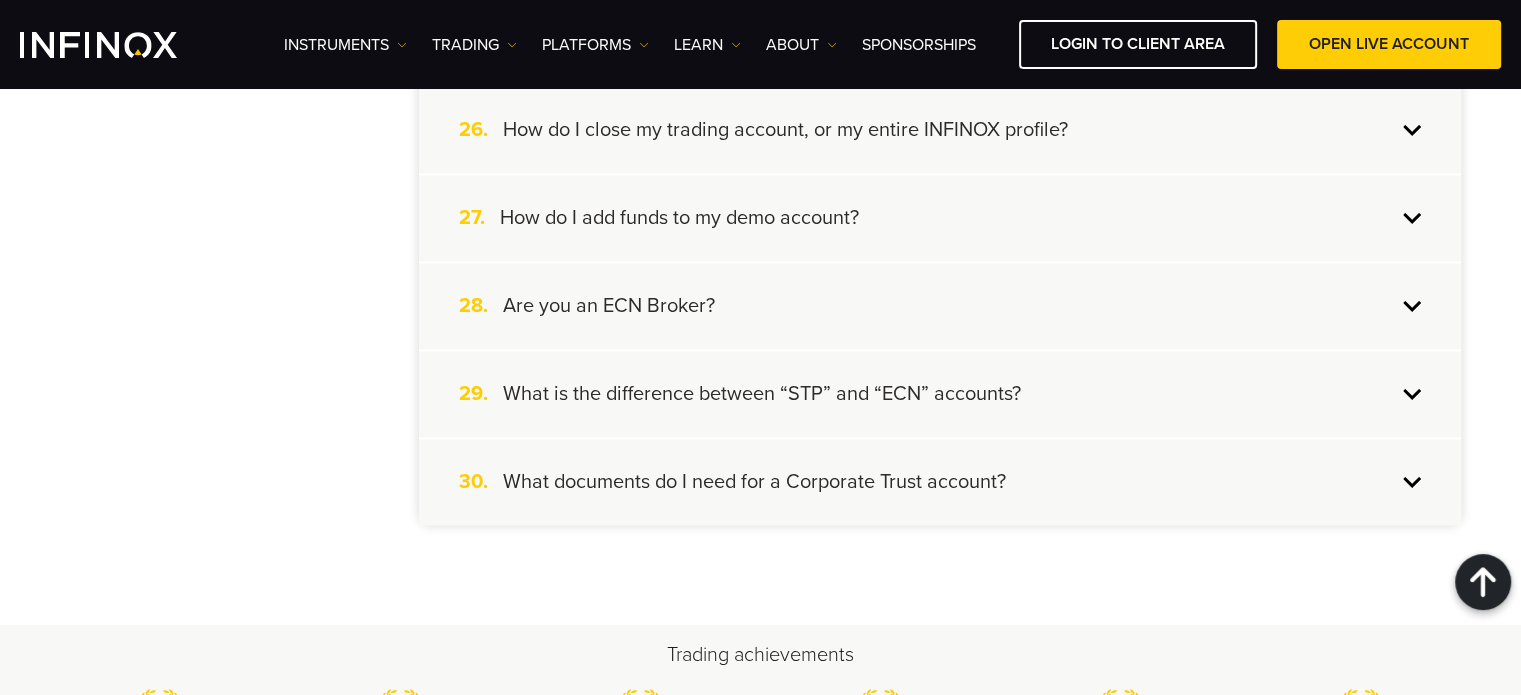 type 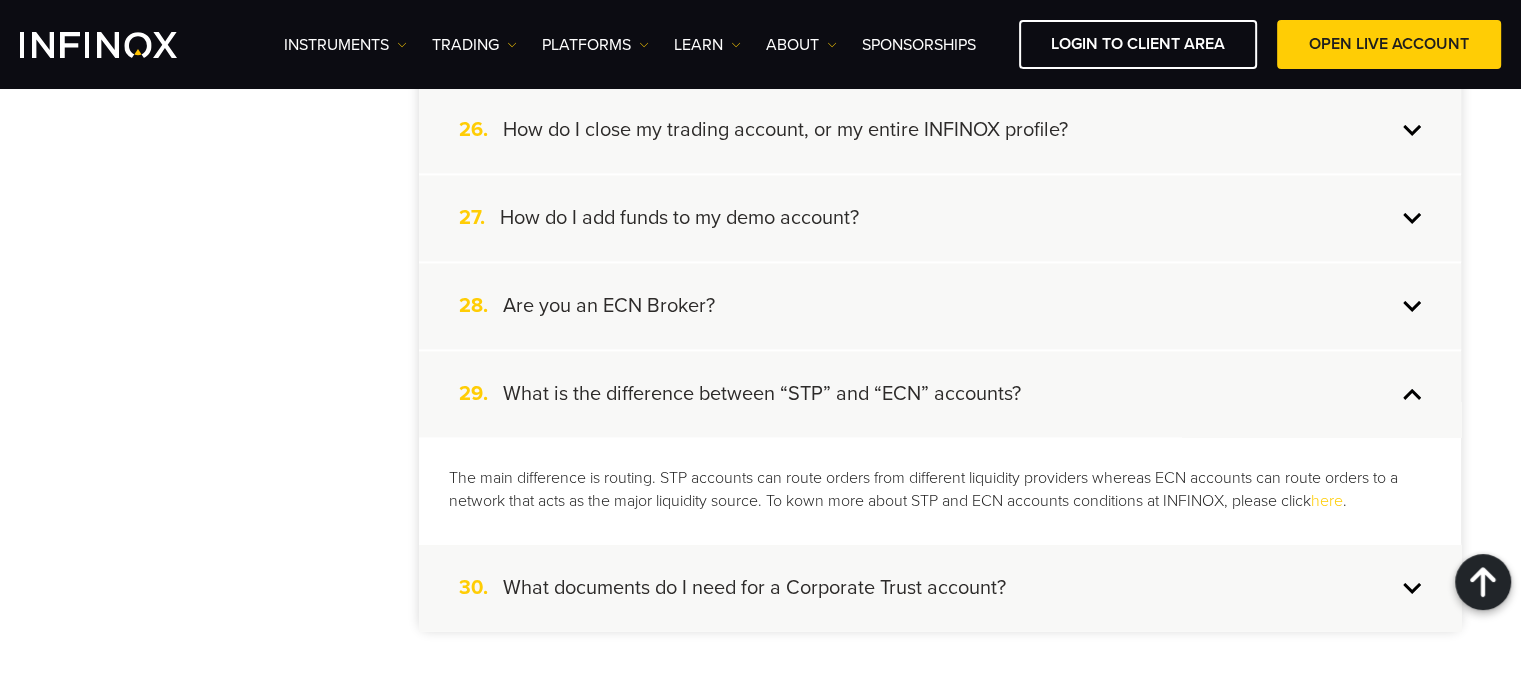 click on "here" at bounding box center (1327, 501) 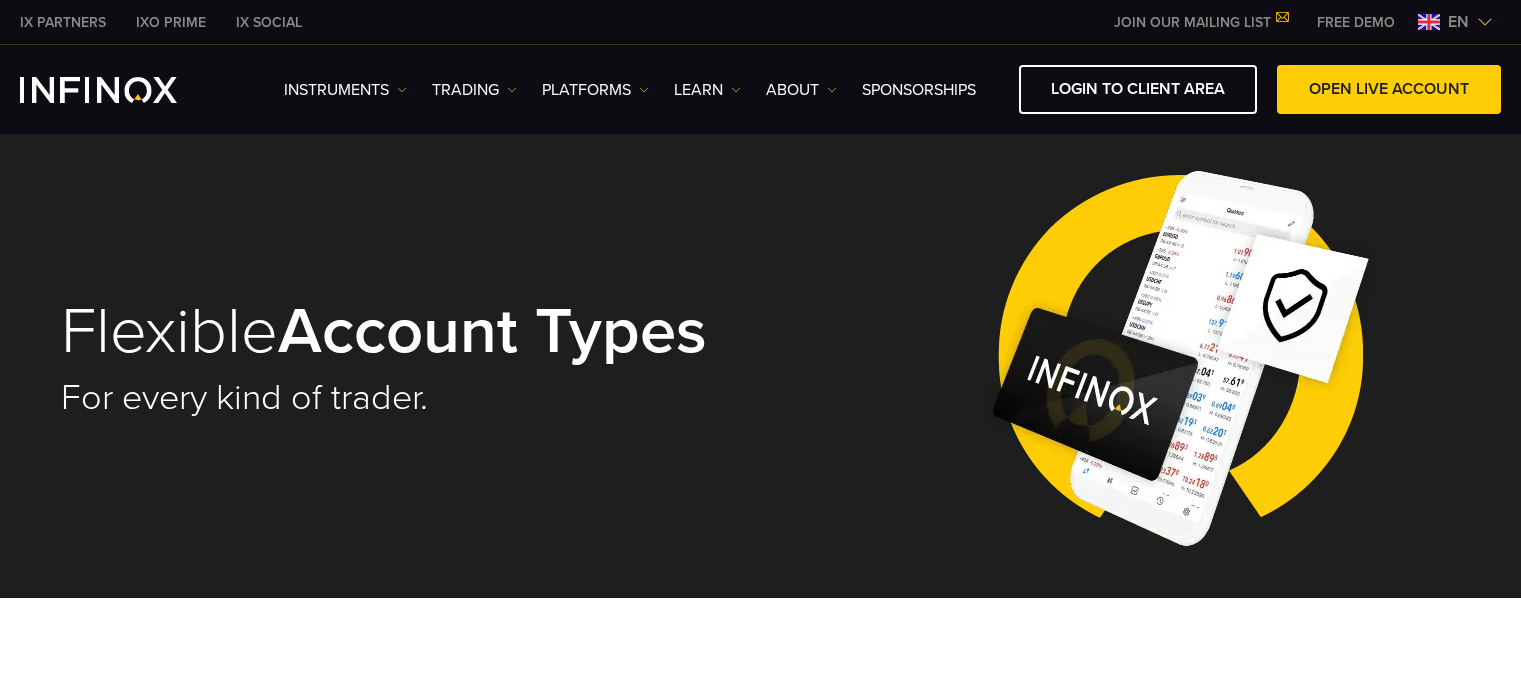 scroll, scrollTop: 1081, scrollLeft: 0, axis: vertical 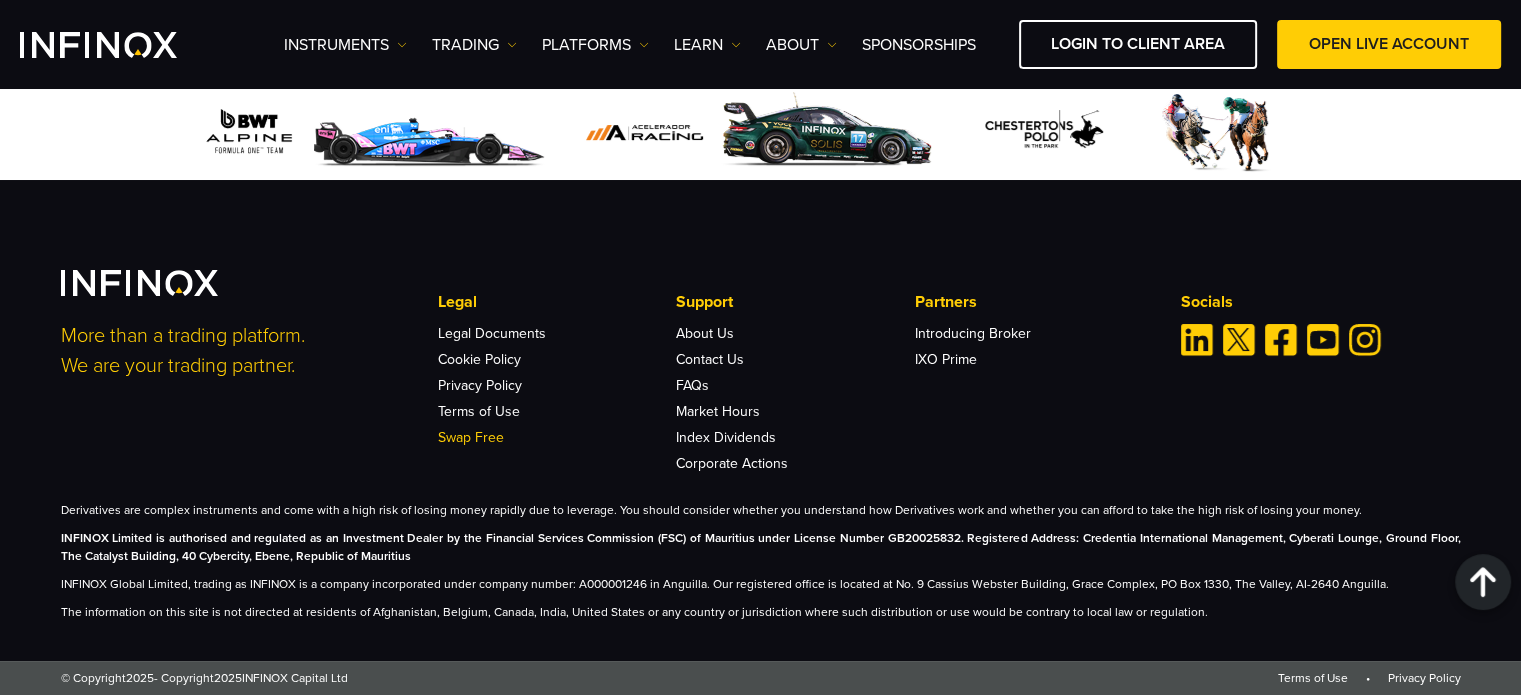 click on "Swap Free" at bounding box center (471, 437) 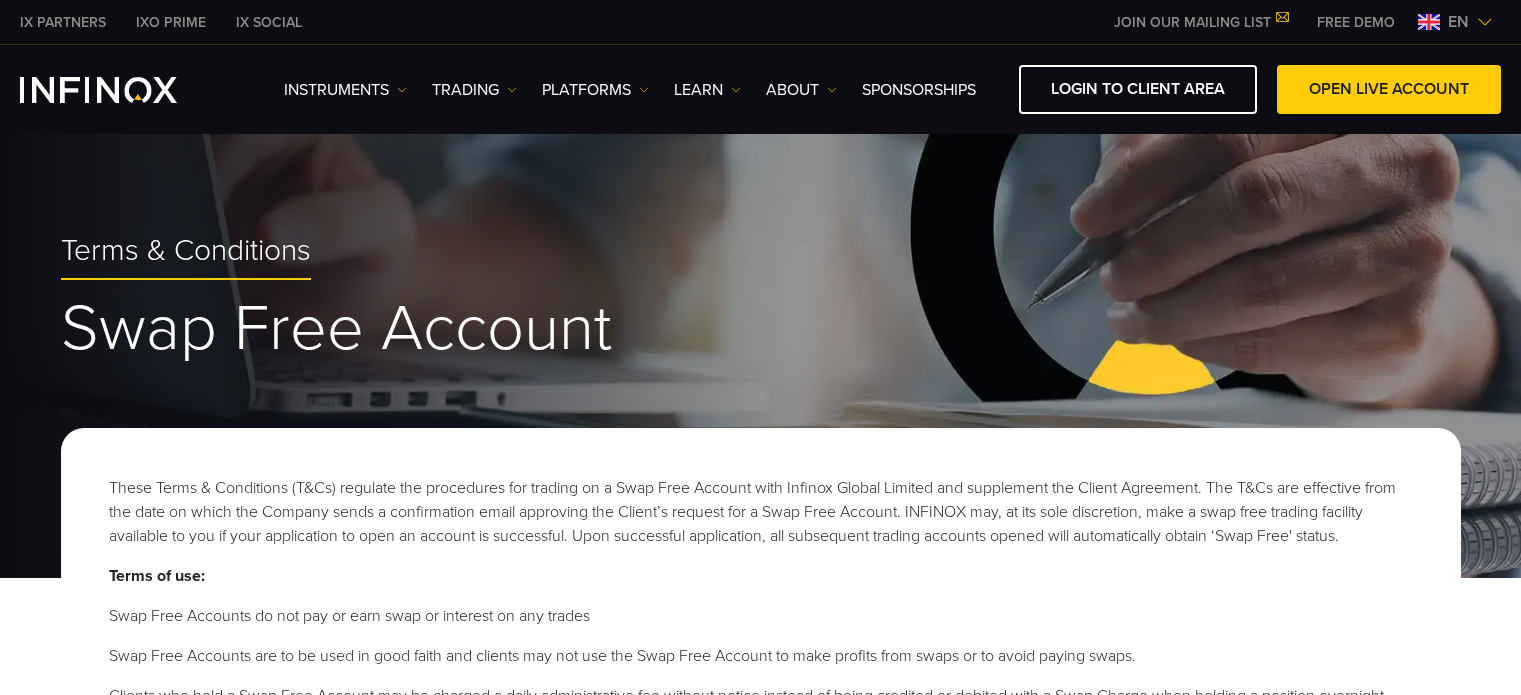 scroll, scrollTop: 0, scrollLeft: 0, axis: both 